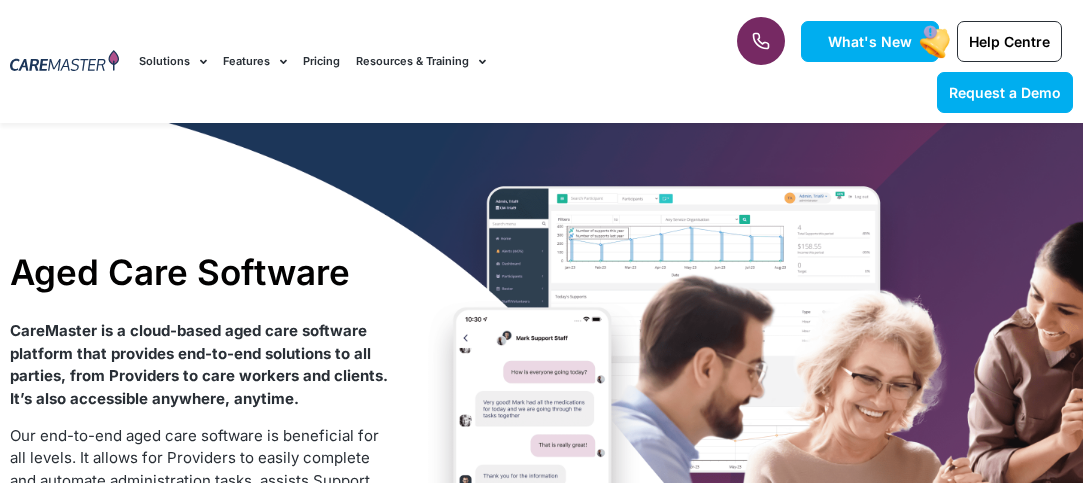 scroll, scrollTop: 0, scrollLeft: 0, axis: both 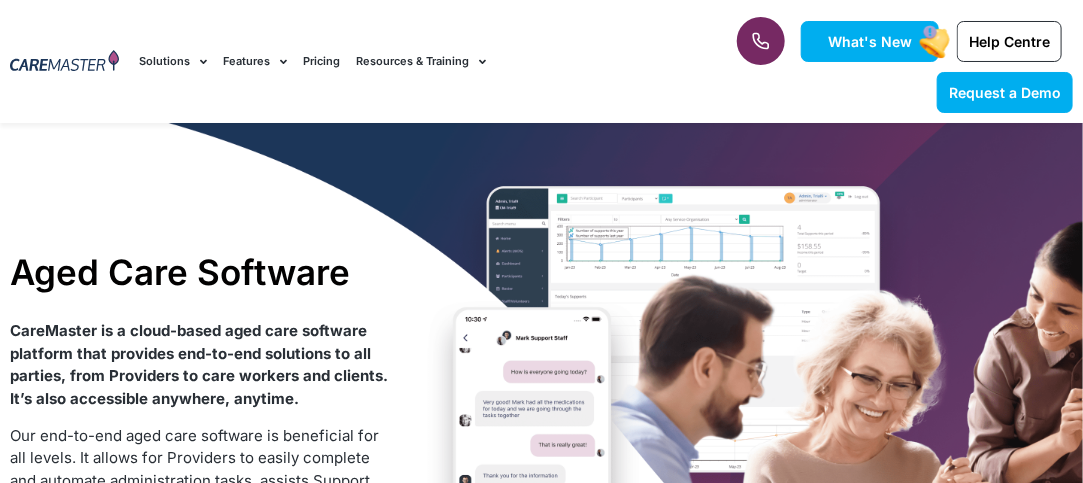 click on "What's New" at bounding box center [870, 41] 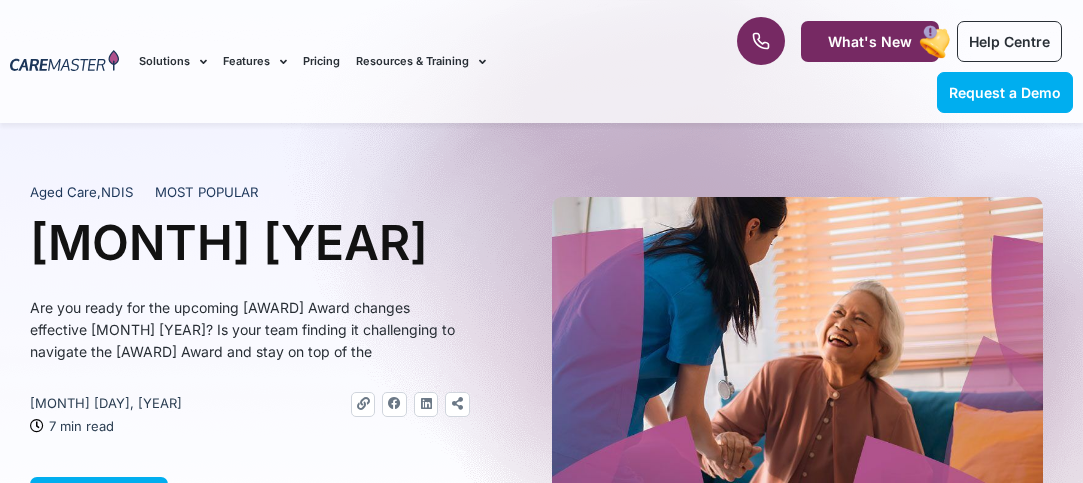 scroll, scrollTop: 0, scrollLeft: 0, axis: both 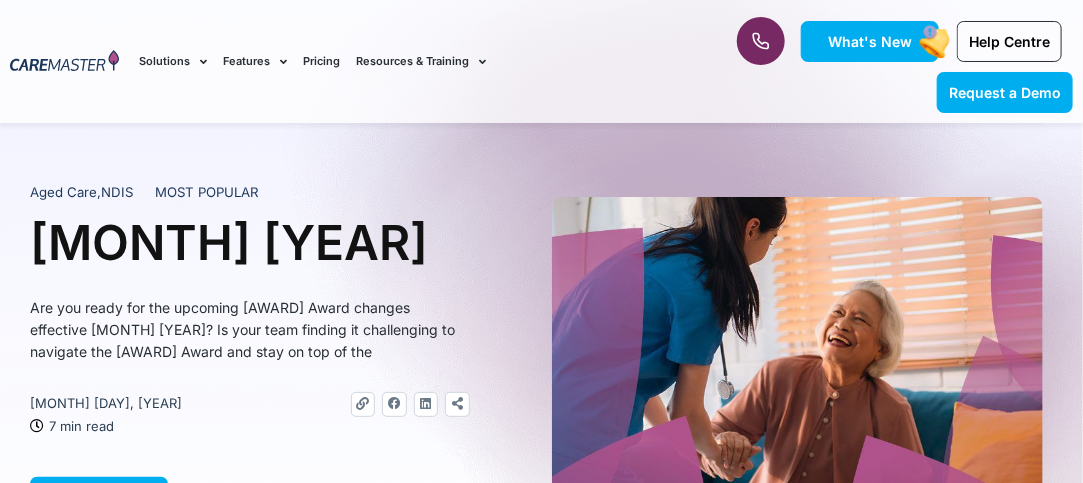 click on "What's New" at bounding box center [870, 41] 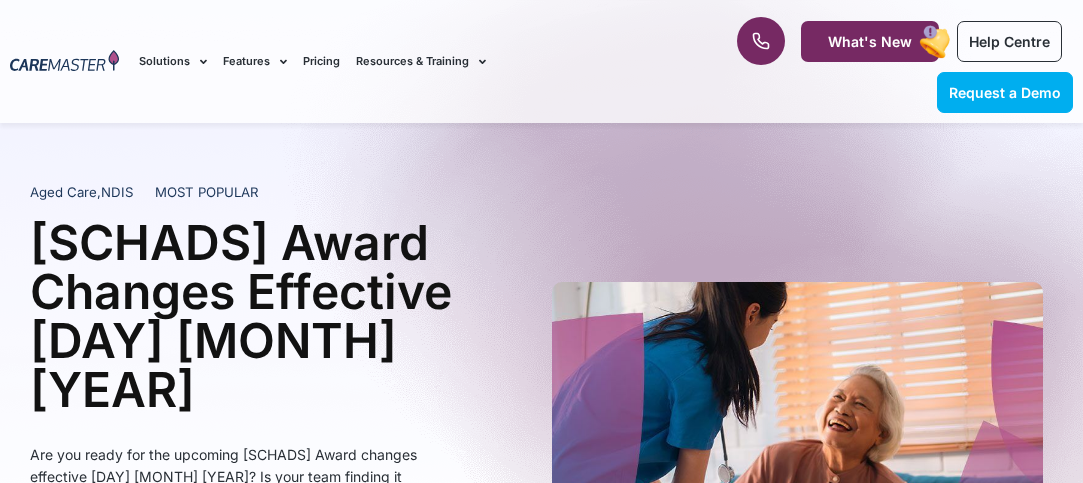 scroll, scrollTop: 0, scrollLeft: 0, axis: both 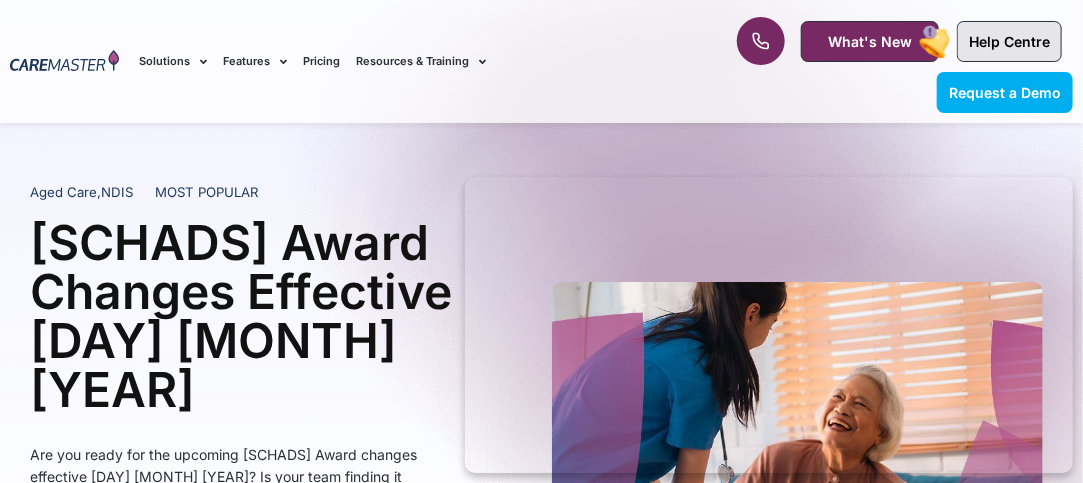click on "Help Centre" at bounding box center [1009, 41] 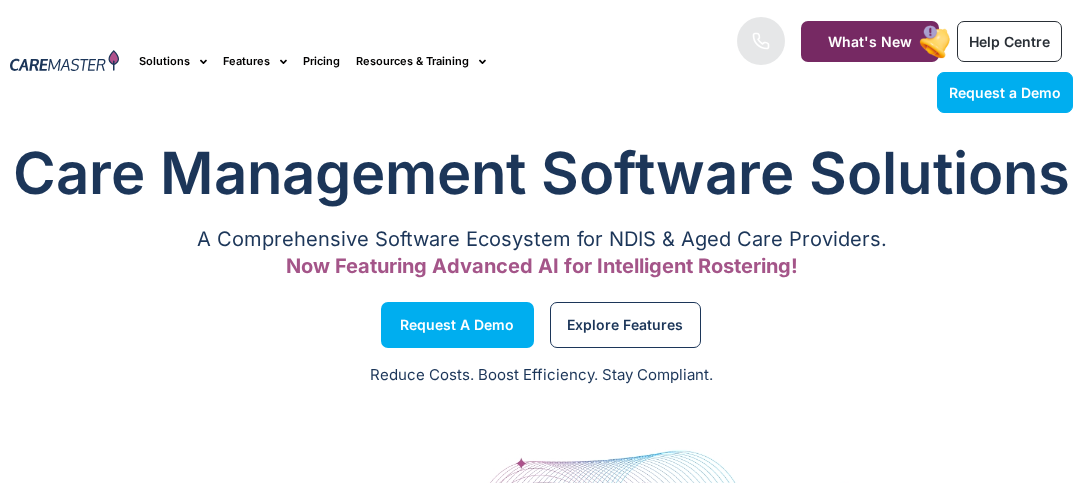 scroll, scrollTop: 0, scrollLeft: 0, axis: both 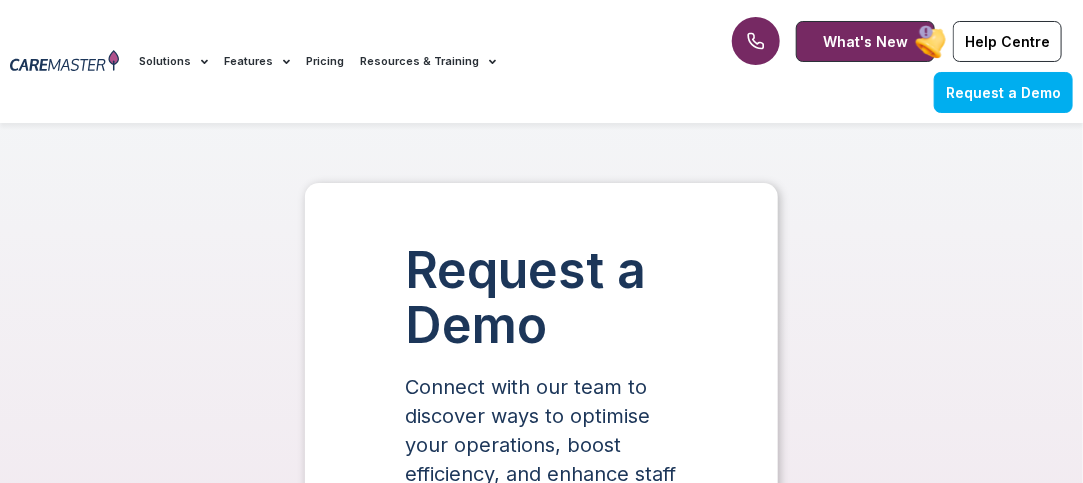 select on "**" 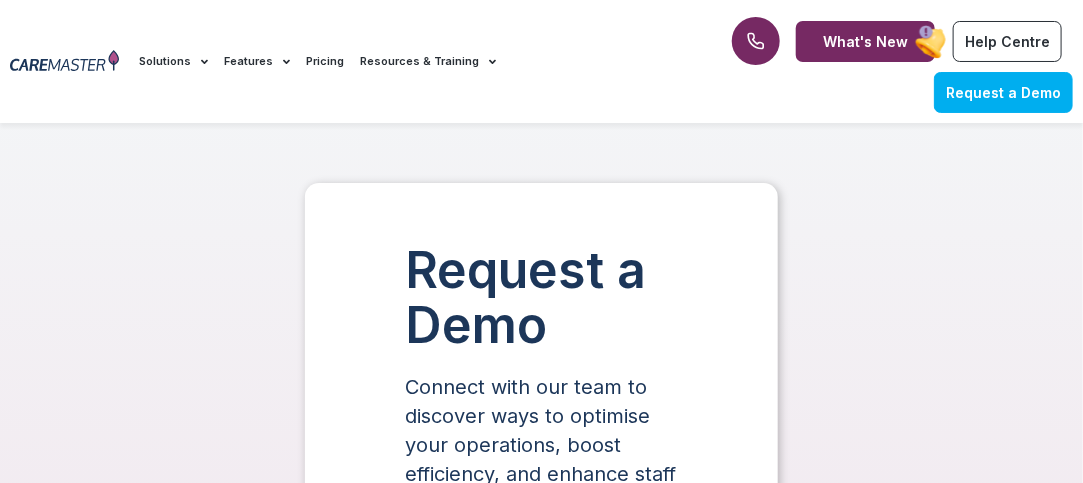 click on "Connect with our team to discover ways to optimise your operations, boost efficiency, and enhance staff retention!" at bounding box center (541, 445) 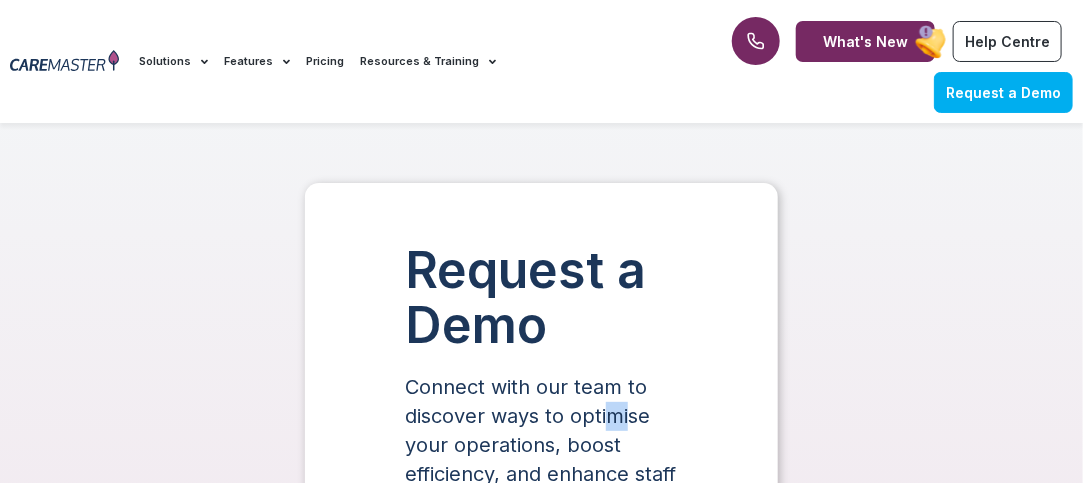 drag, startPoint x: 609, startPoint y: 418, endPoint x: 643, endPoint y: 417, distance: 34.0147 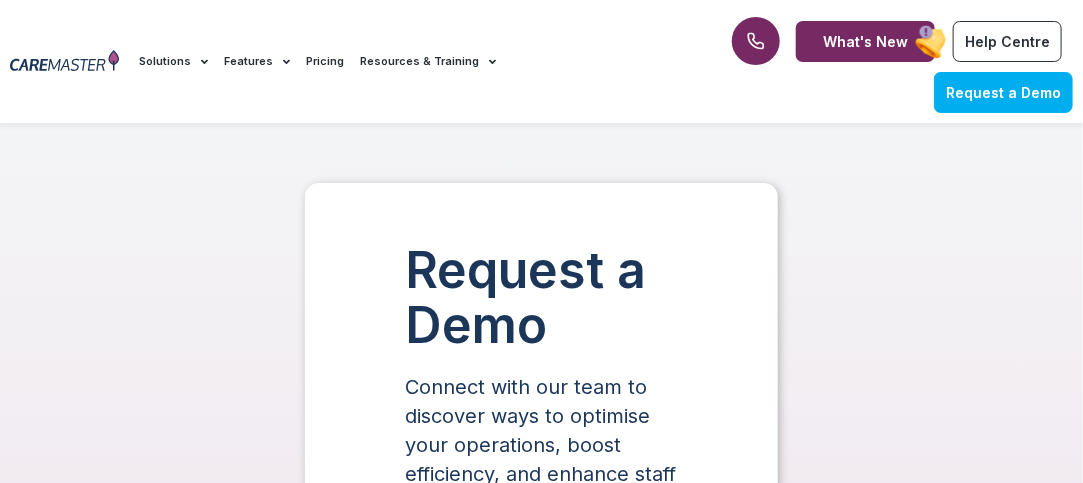 click on "Connect with our team to discover ways to optimise your operations, boost efficiency, and enhance staff retention!" at bounding box center [541, 445] 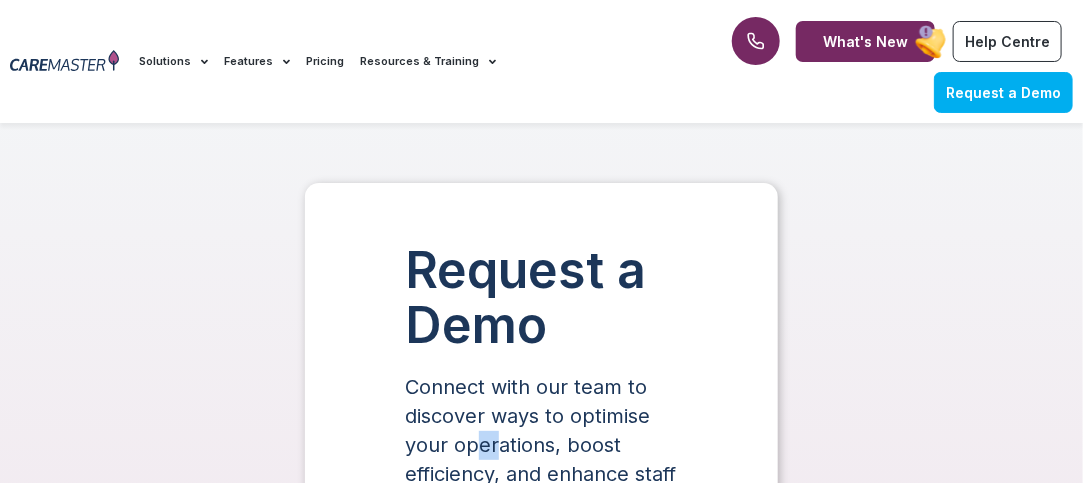drag, startPoint x: 477, startPoint y: 456, endPoint x: 506, endPoint y: 453, distance: 29.15476 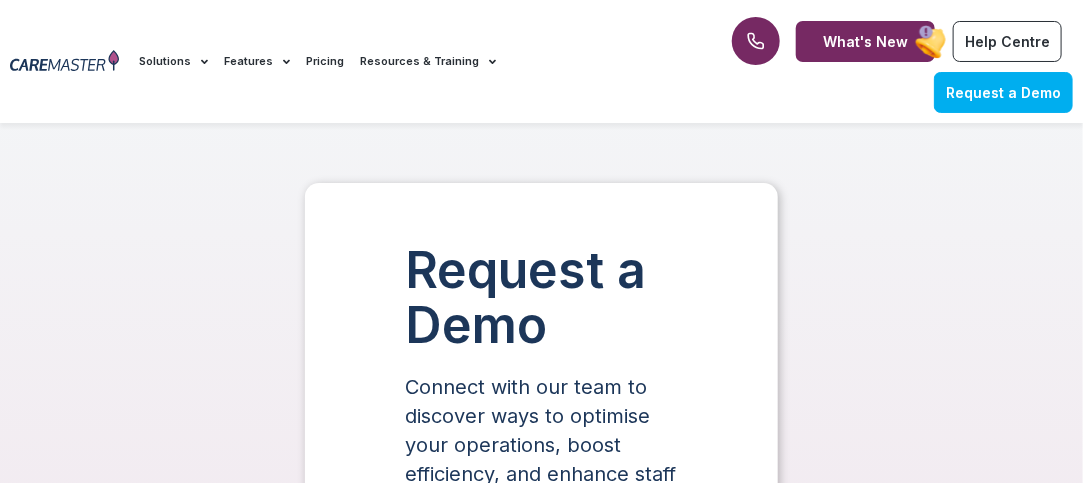 click on "Connect with our team to discover ways to optimise your operations, boost efficiency, and enhance staff retention!" at bounding box center (541, 445) 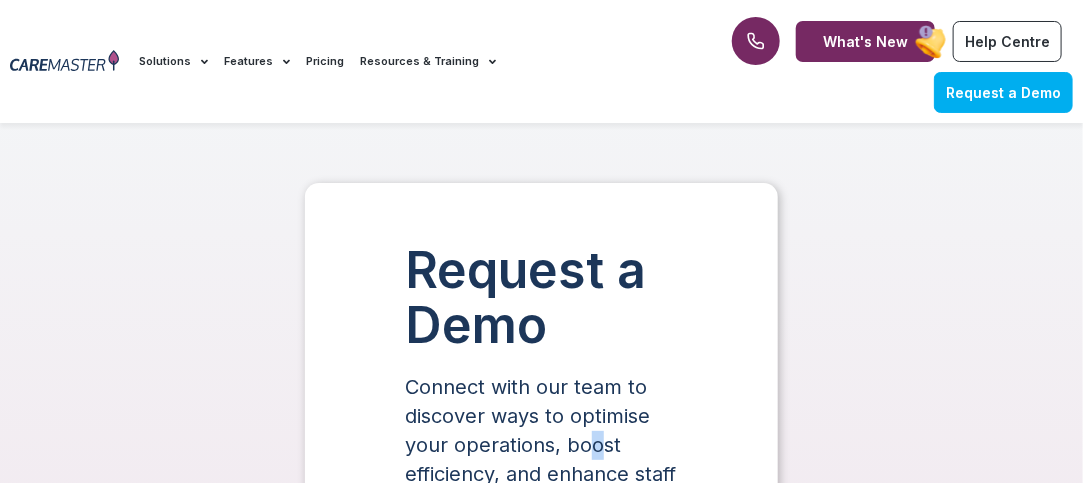 click on "Connect with our team to discover ways to optimise your operations, boost efficiency, and enhance staff retention!" at bounding box center (541, 445) 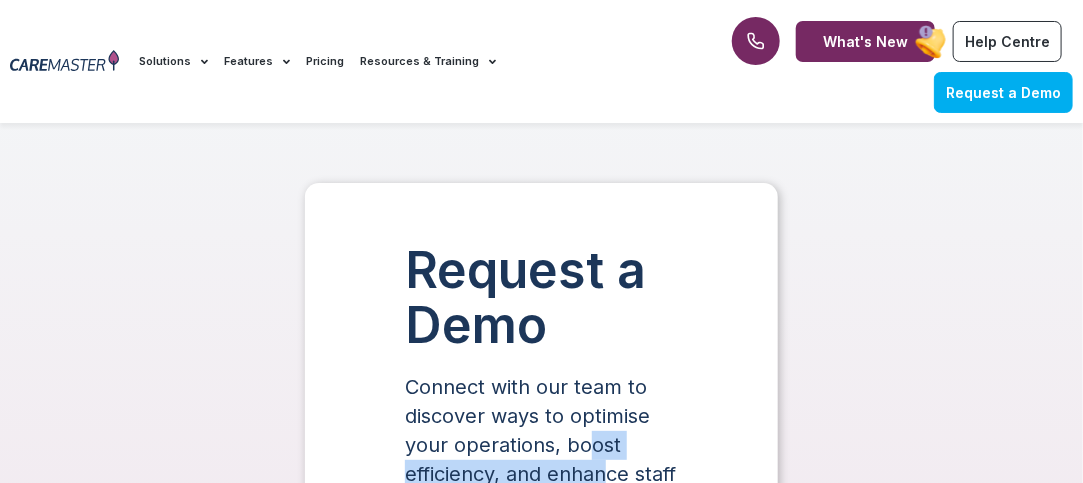 drag, startPoint x: 475, startPoint y: 476, endPoint x: 493, endPoint y: 477, distance: 18.027756 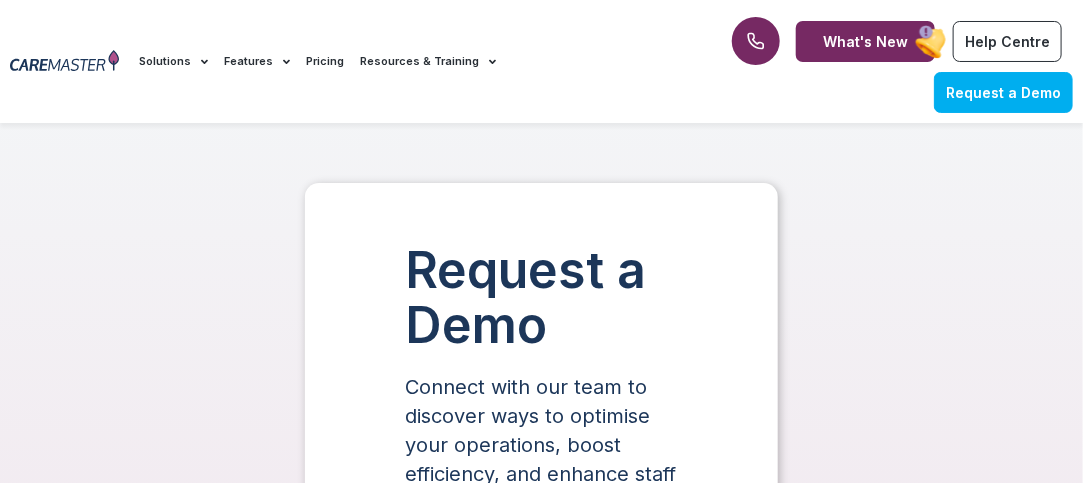 click on "Connect with our team to discover ways to optimise your operations, boost efficiency, and enhance staff retention!" at bounding box center (541, 445) 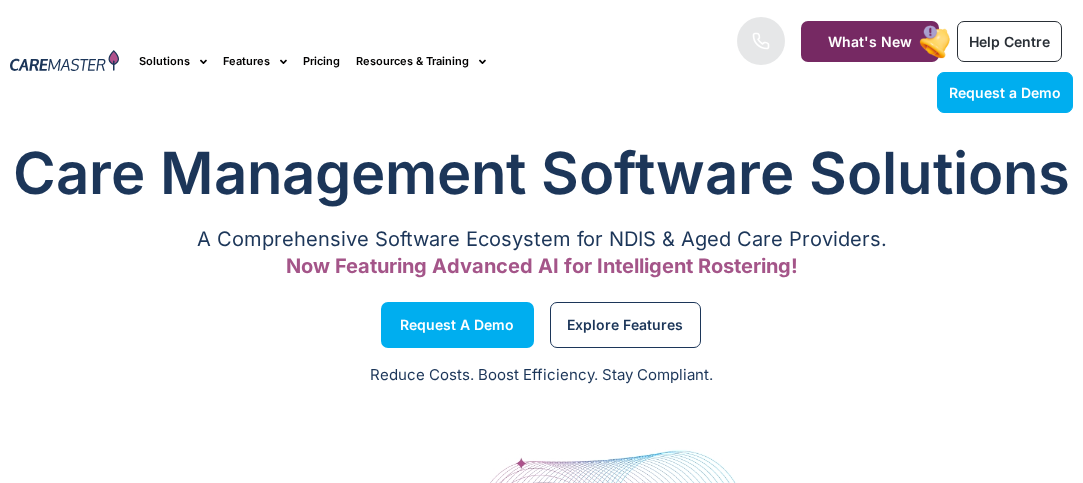 scroll, scrollTop: 0, scrollLeft: 0, axis: both 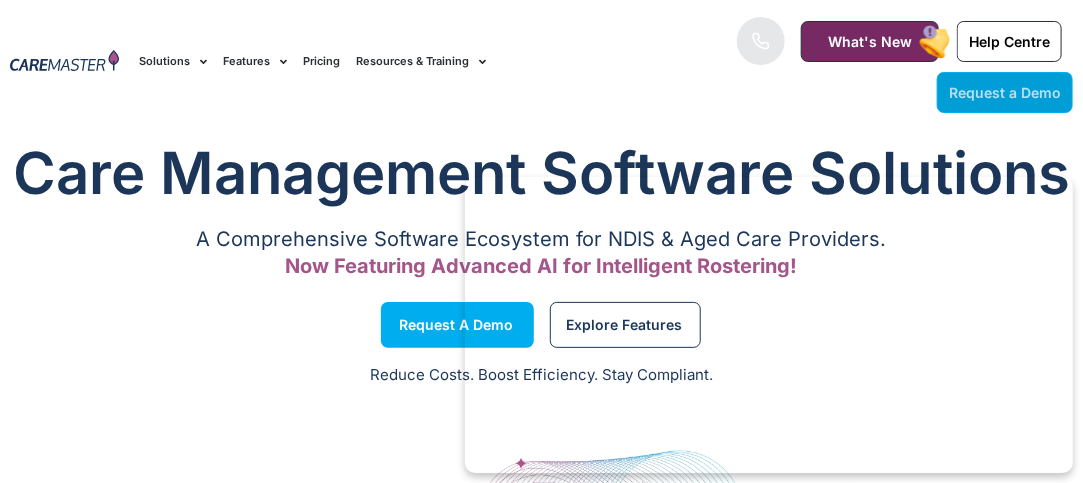 click on "Request a Demo" at bounding box center [1005, 92] 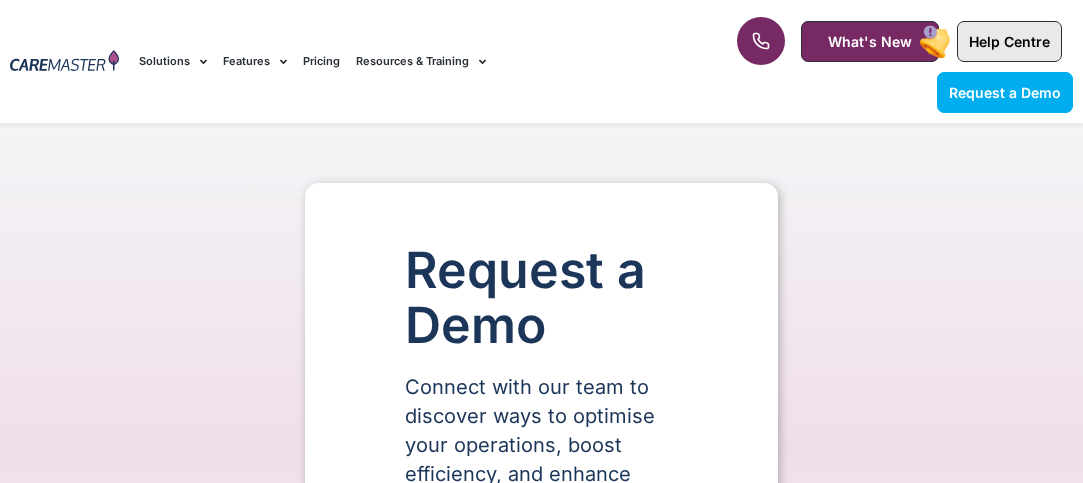 scroll, scrollTop: 0, scrollLeft: 0, axis: both 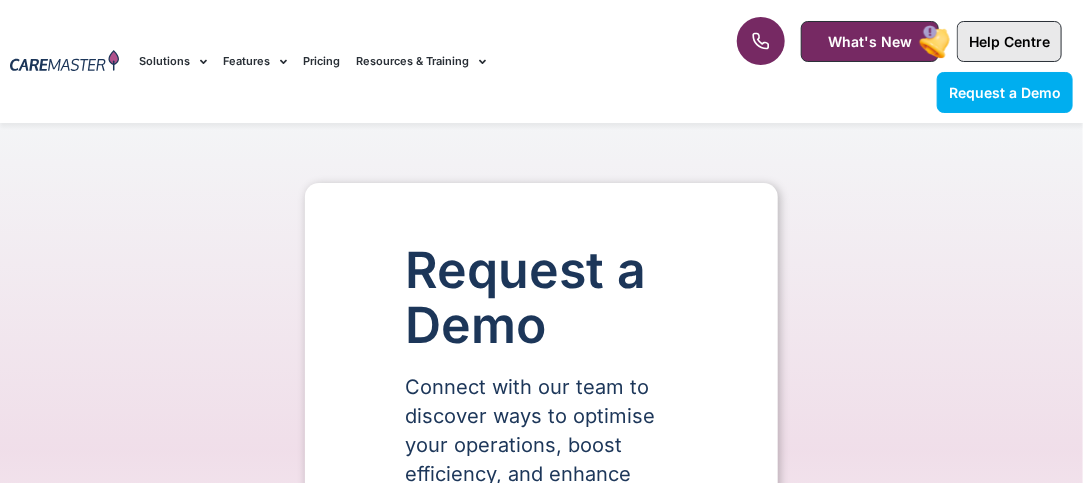 select on "**" 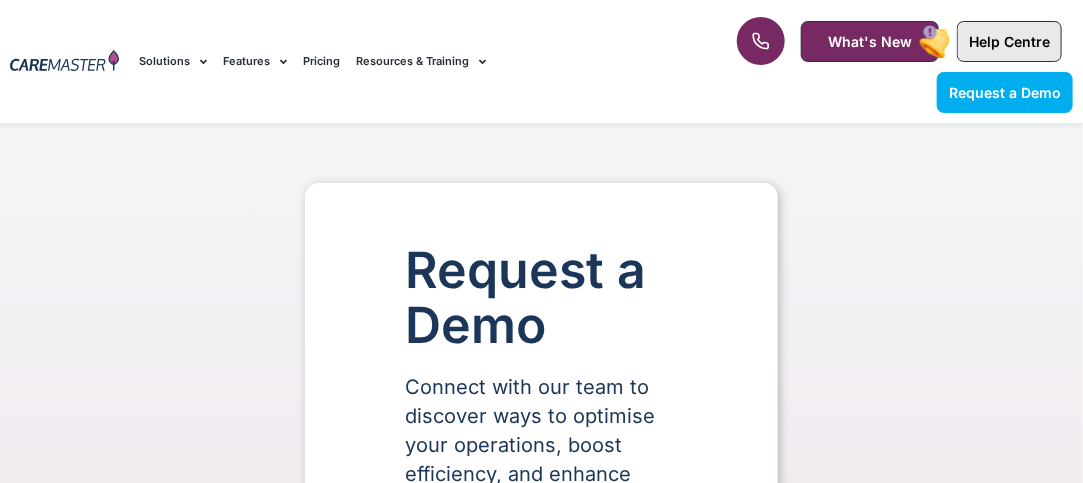 click on "Help Centre" at bounding box center [1009, 41] 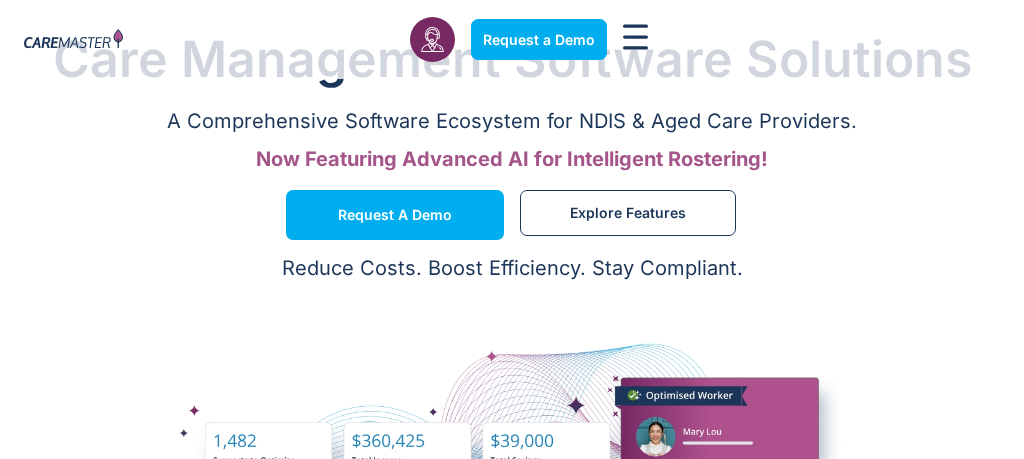 scroll, scrollTop: 0, scrollLeft: 0, axis: both 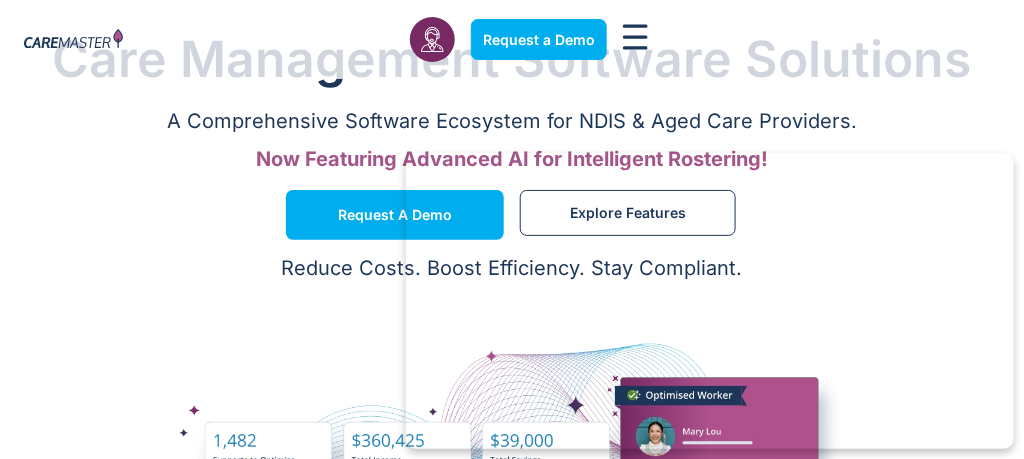 click on "What's New" at bounding box center (0, 0) 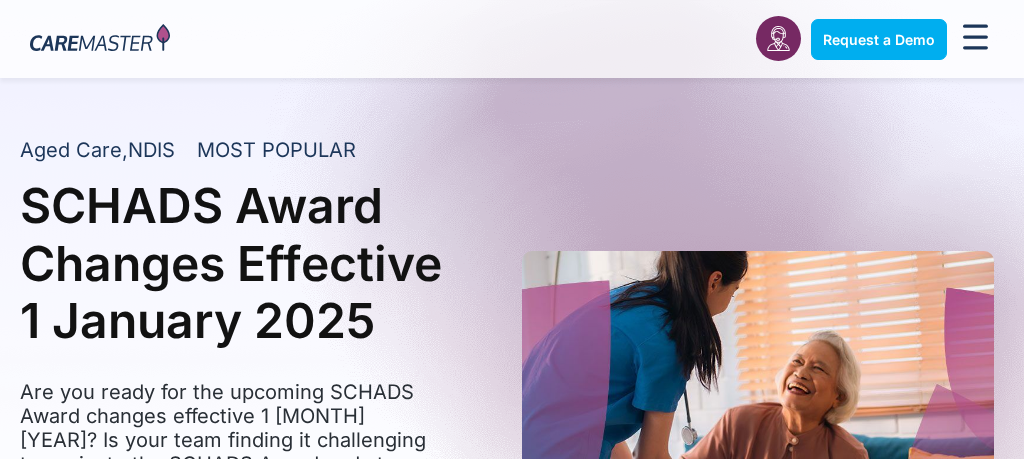 scroll, scrollTop: 0, scrollLeft: 0, axis: both 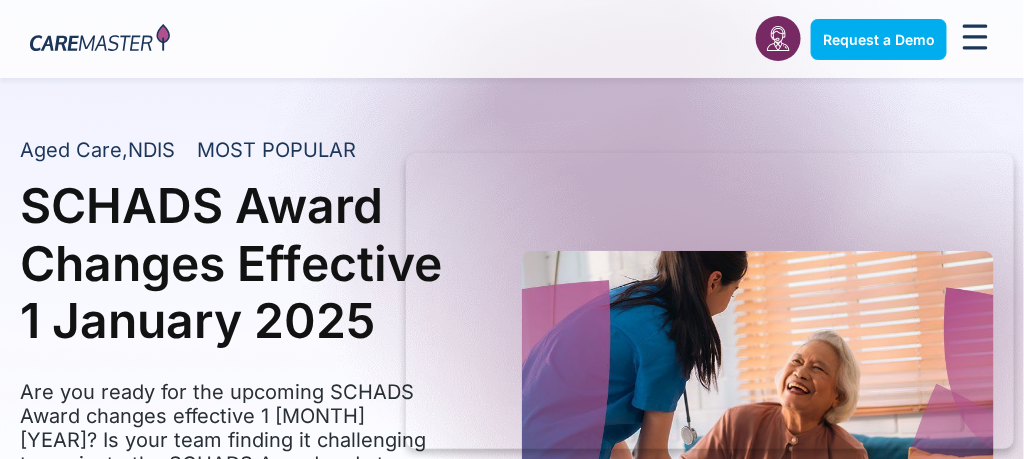click on "What's New" at bounding box center [0, 0] 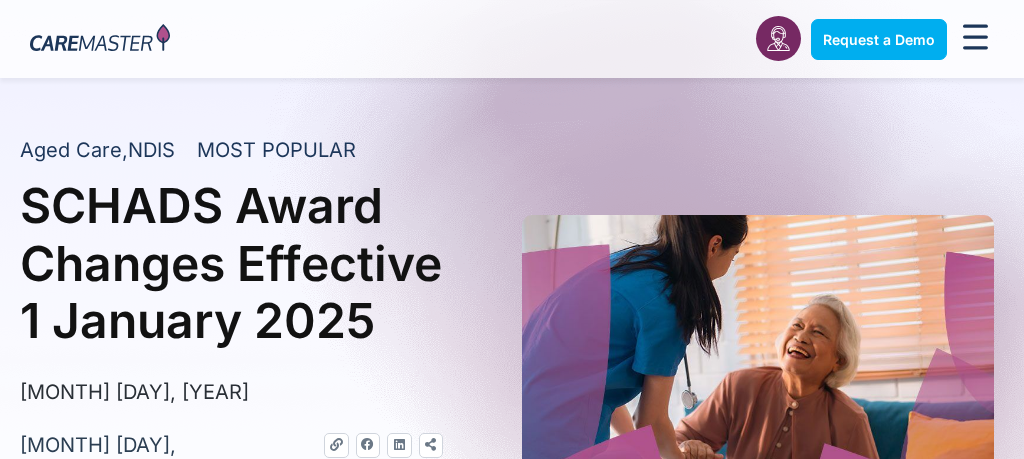 scroll, scrollTop: 0, scrollLeft: 0, axis: both 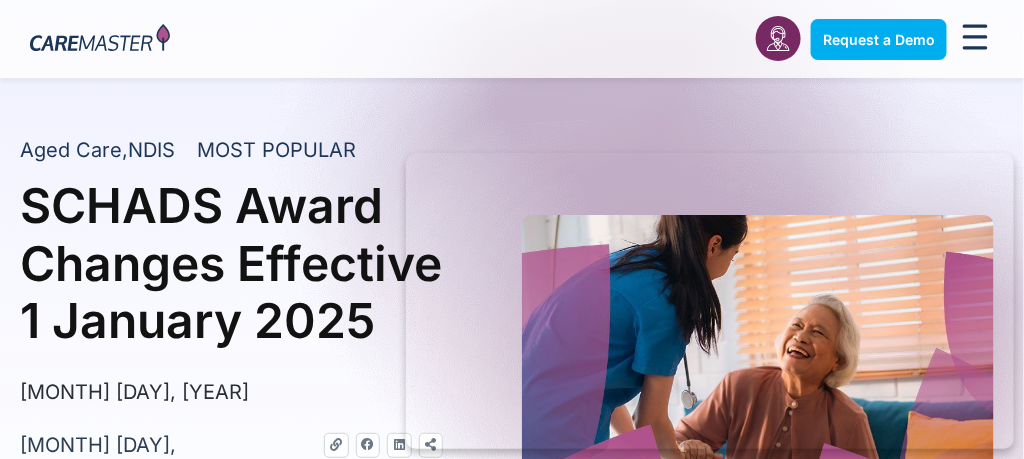 click on "Resources & Training" 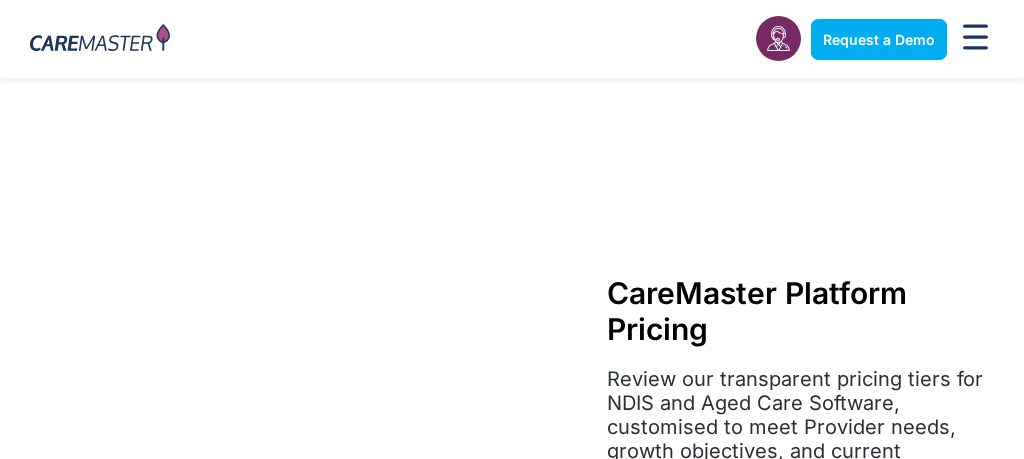 scroll, scrollTop: 0, scrollLeft: 0, axis: both 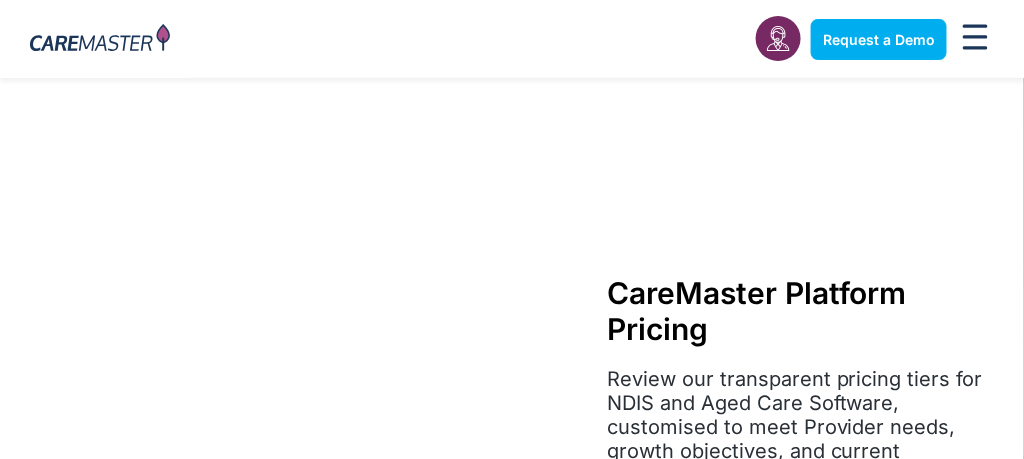 click on "Features" 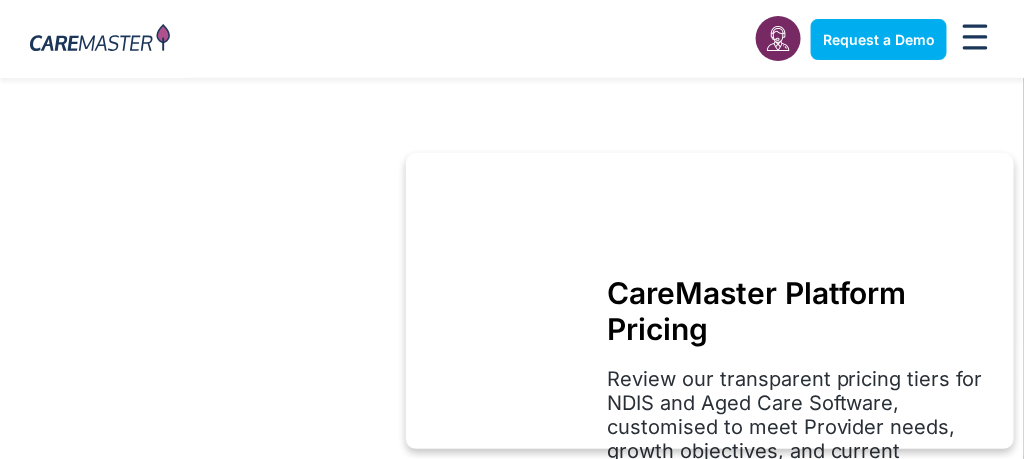 drag, startPoint x: 127, startPoint y: 54, endPoint x: 134, endPoint y: 63, distance: 11.401754 